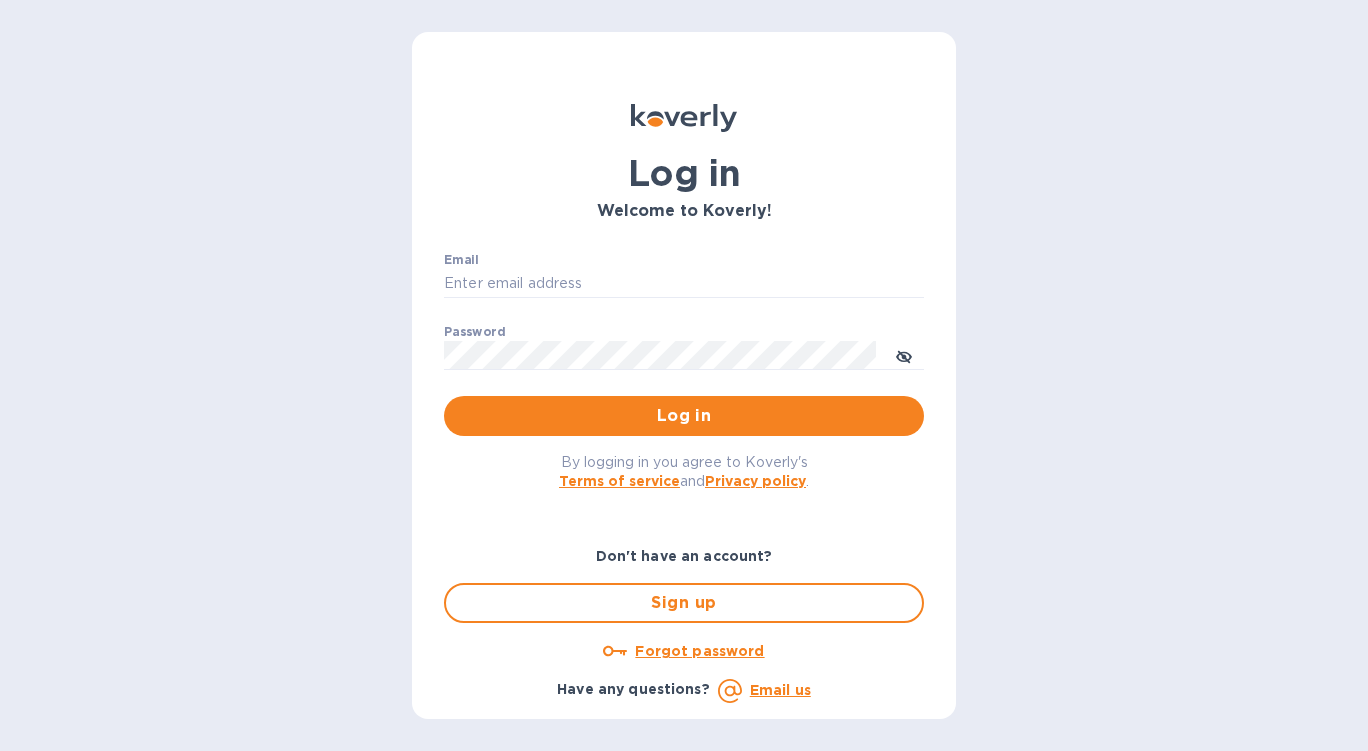 scroll, scrollTop: 0, scrollLeft: 0, axis: both 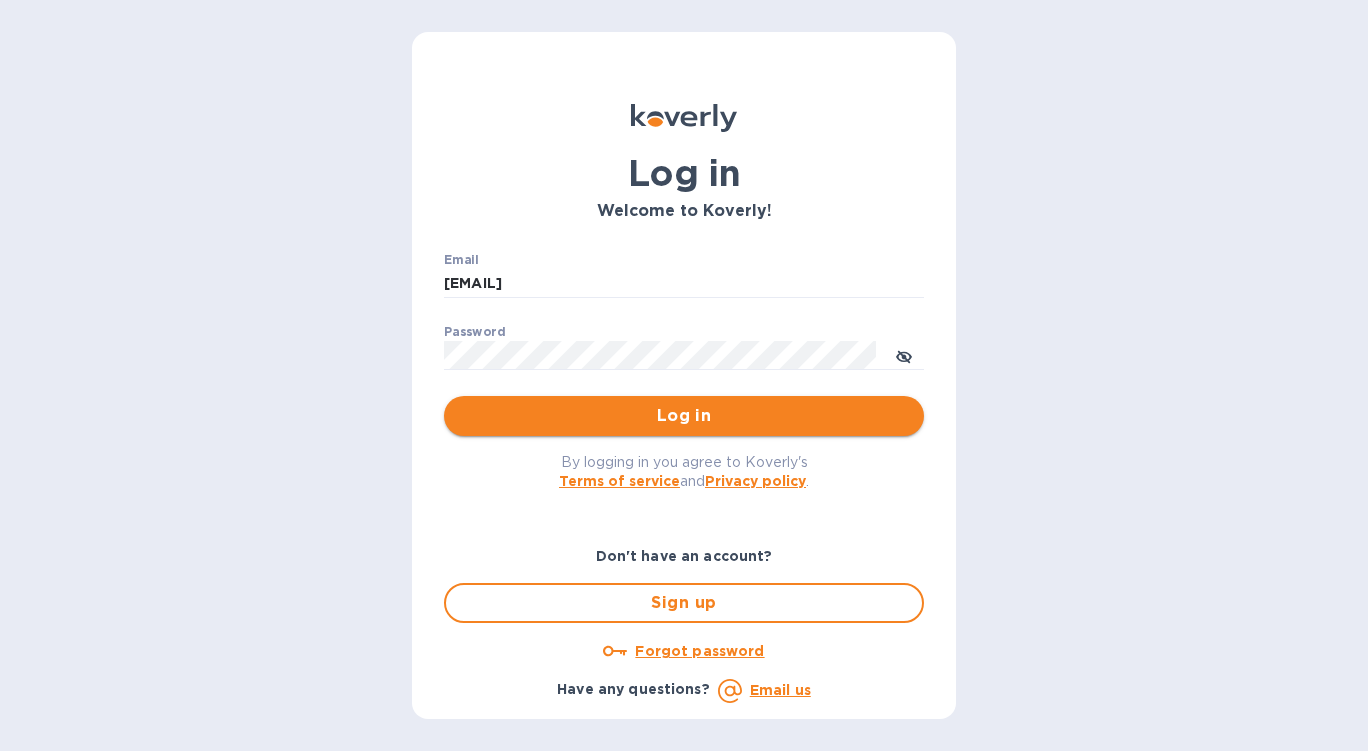 click on "Log in" at bounding box center [684, 416] 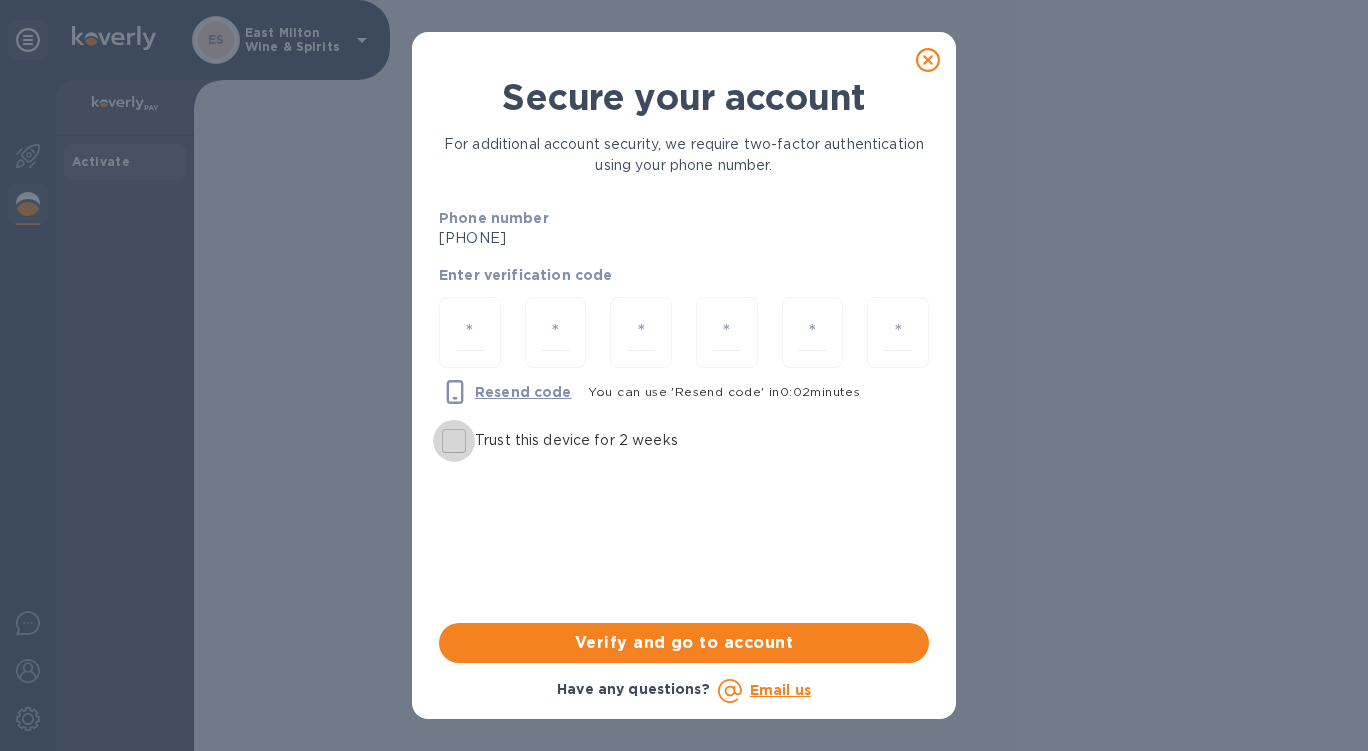 click on "Trust this device for 2 weeks" at bounding box center (454, 441) 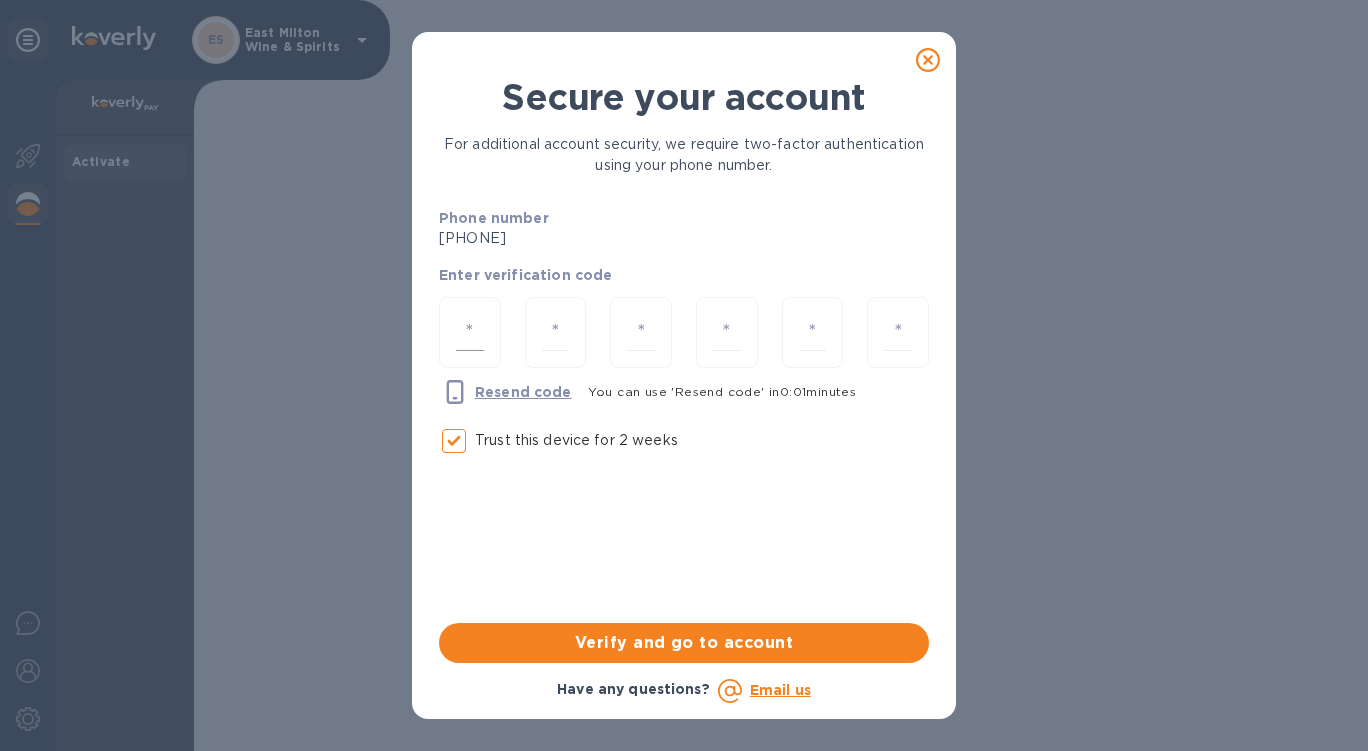 click at bounding box center [470, 332] 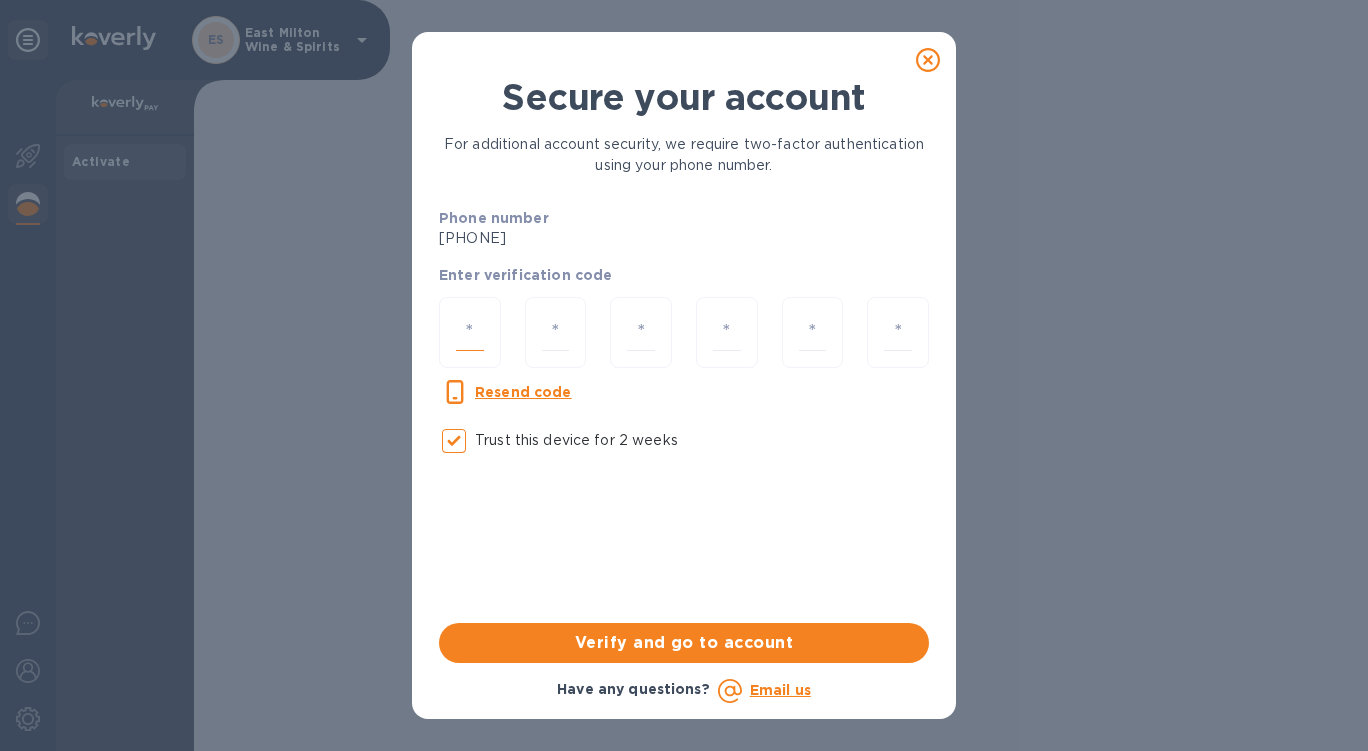 type on "8" 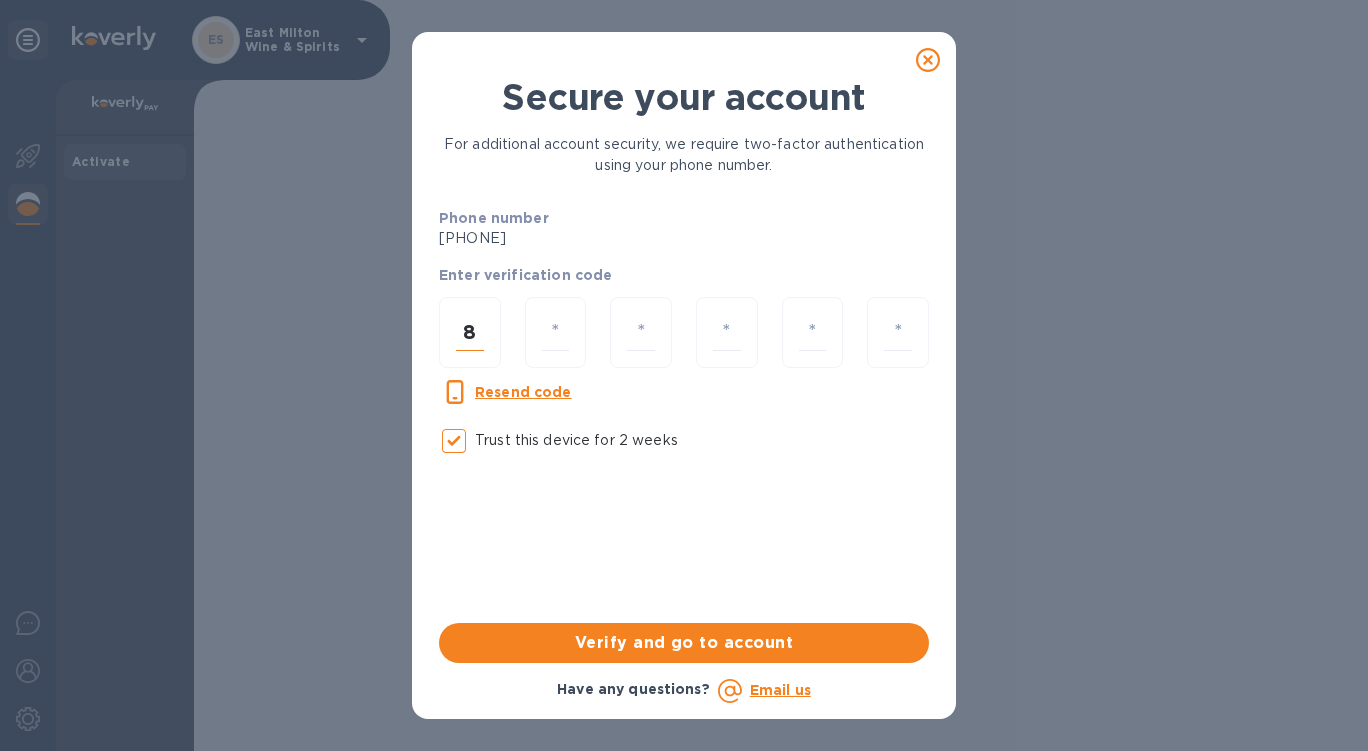 type on "8" 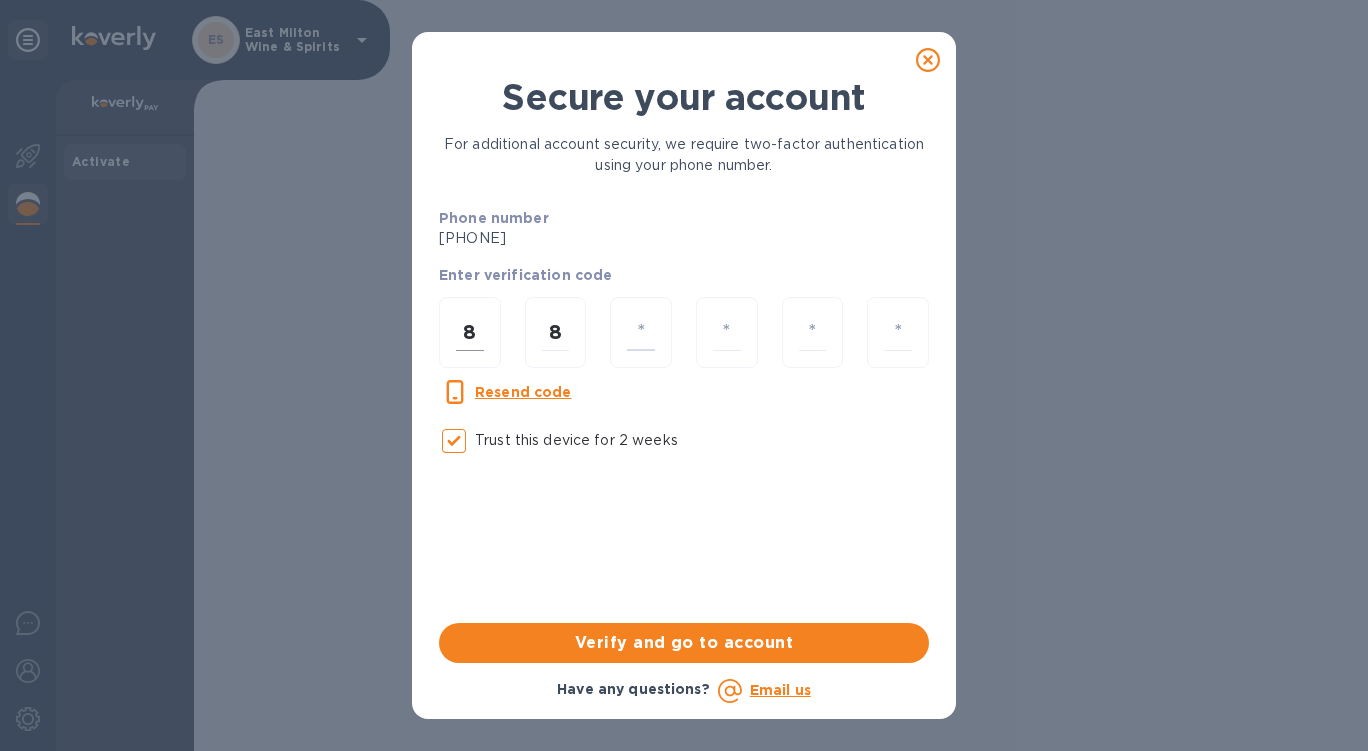 type on "7" 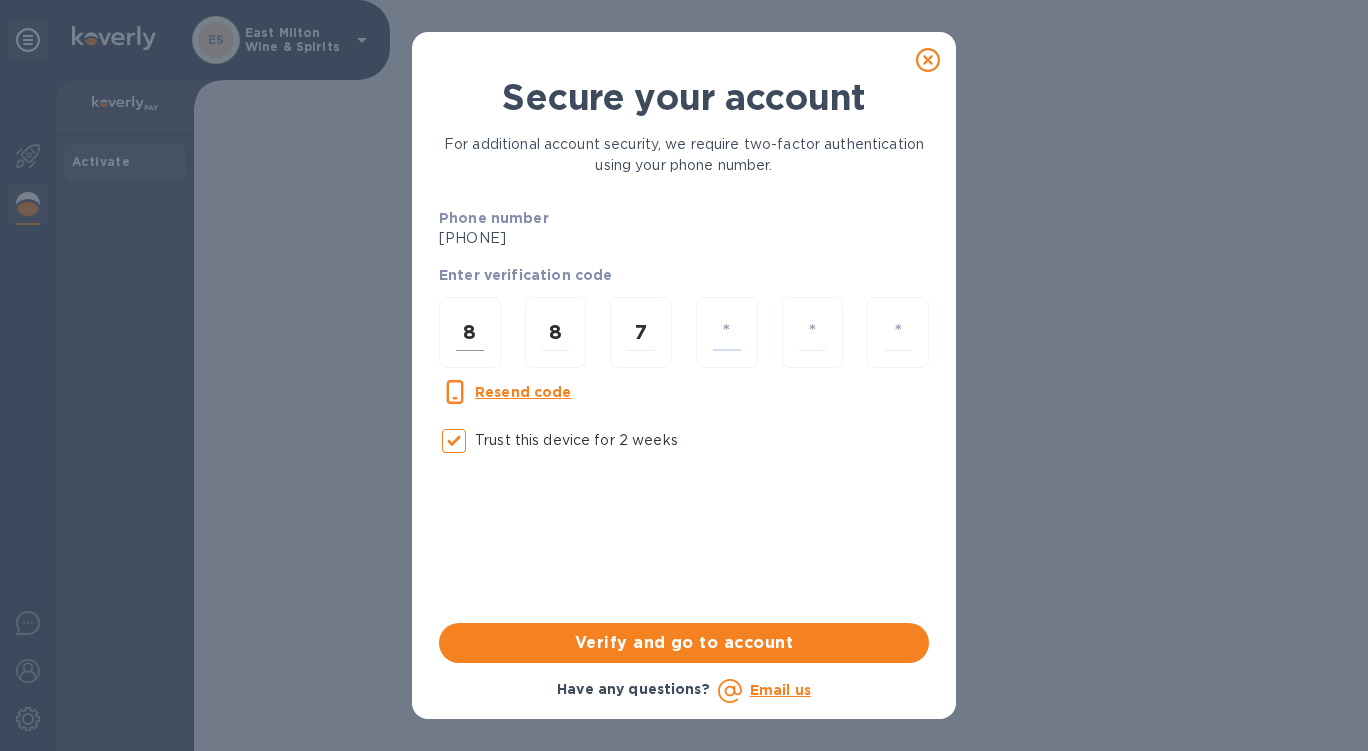 type on "0" 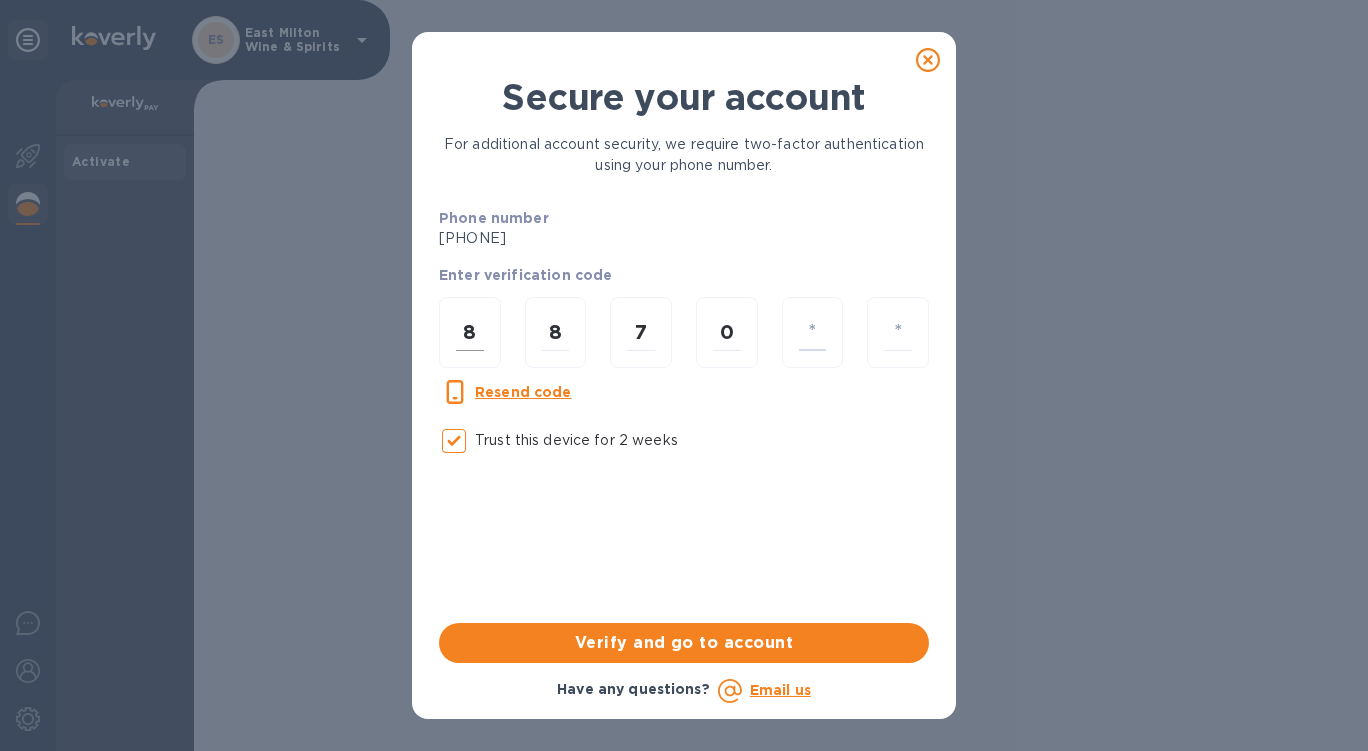 type on "9" 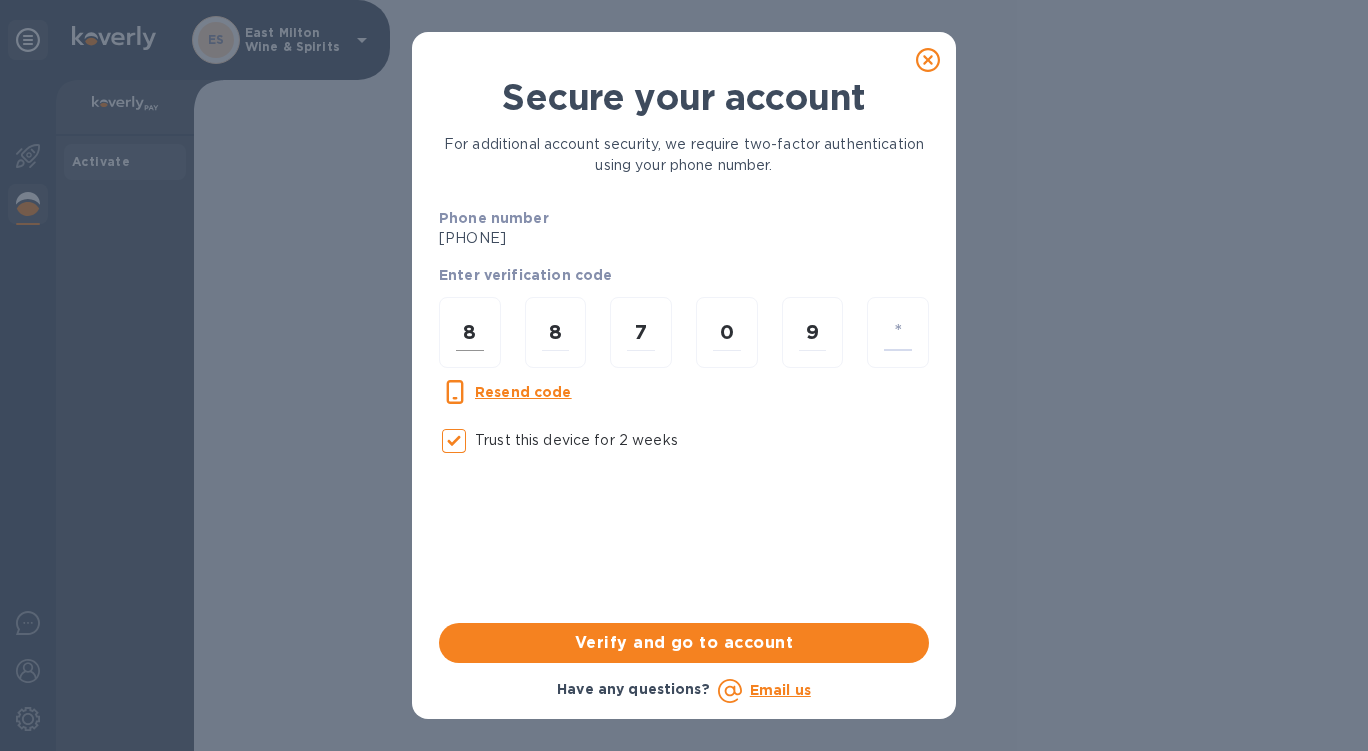 type on "6" 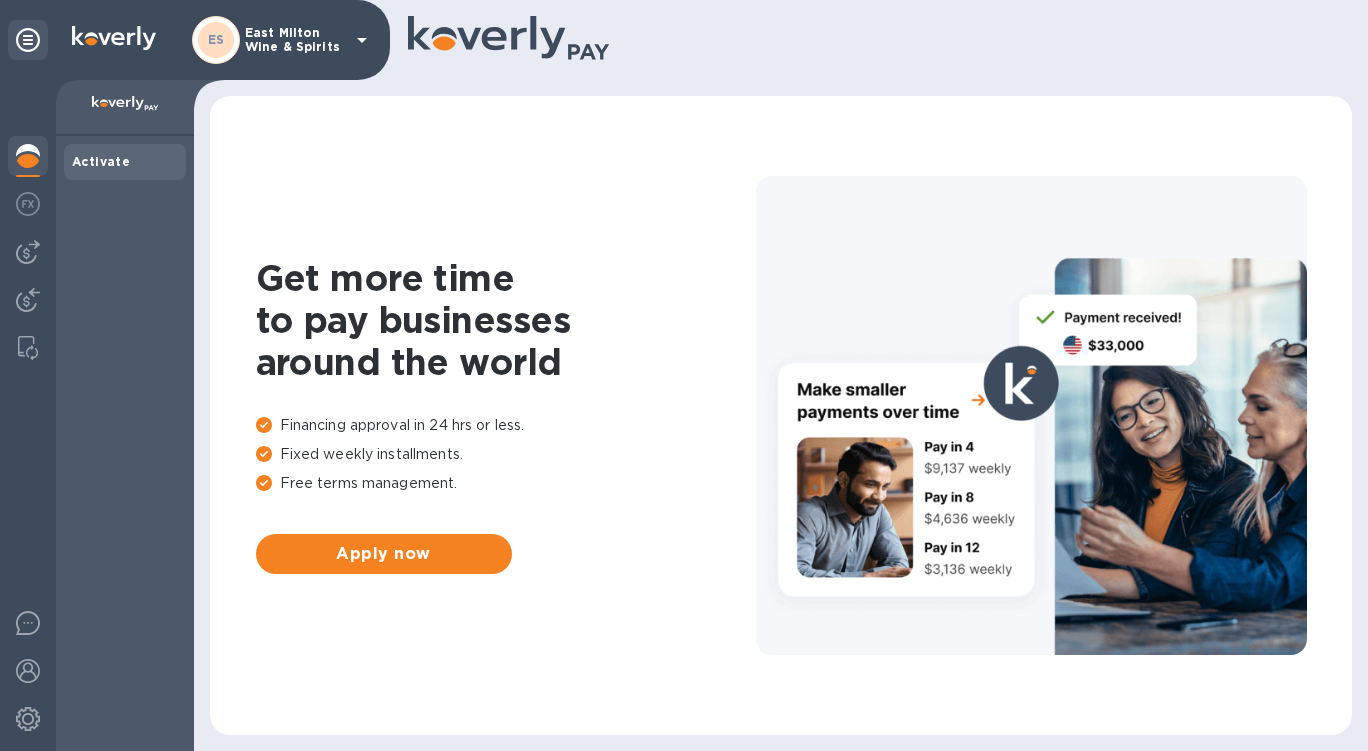 scroll, scrollTop: 0, scrollLeft: 0, axis: both 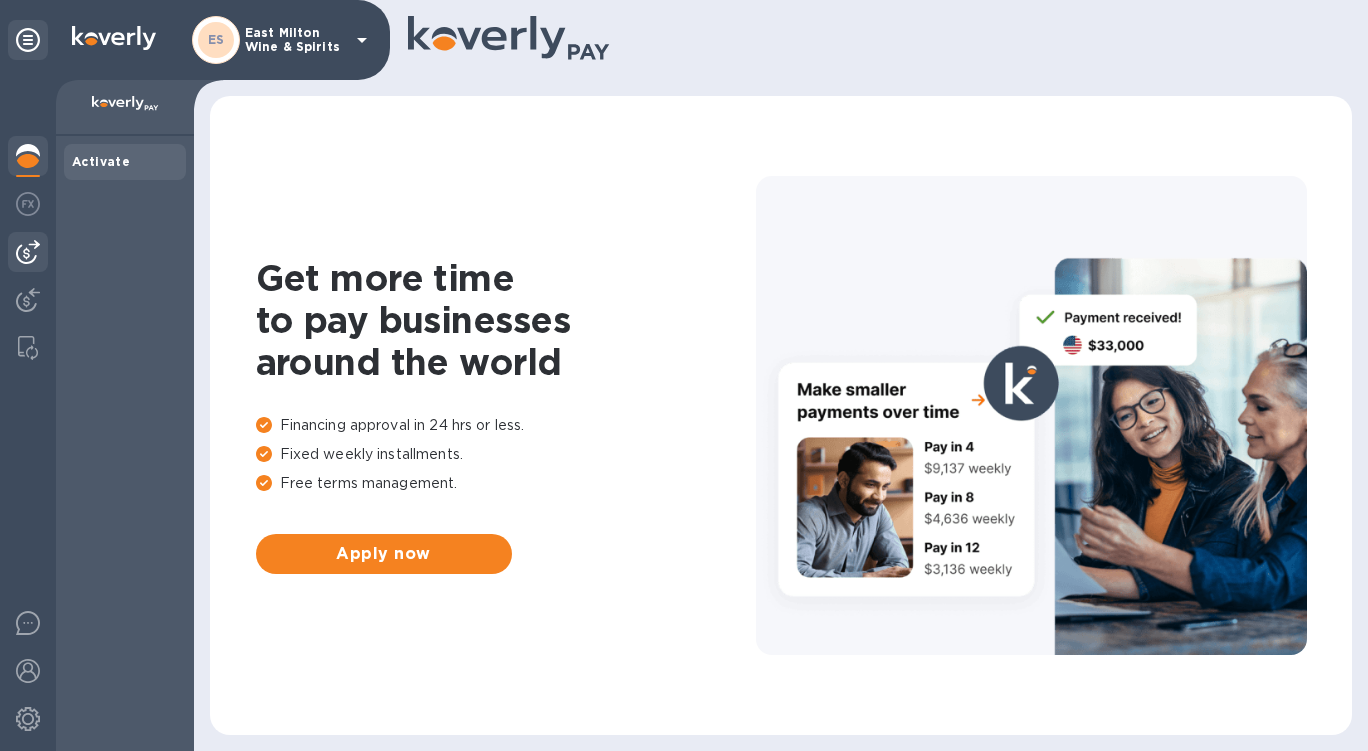 click at bounding box center [28, 252] 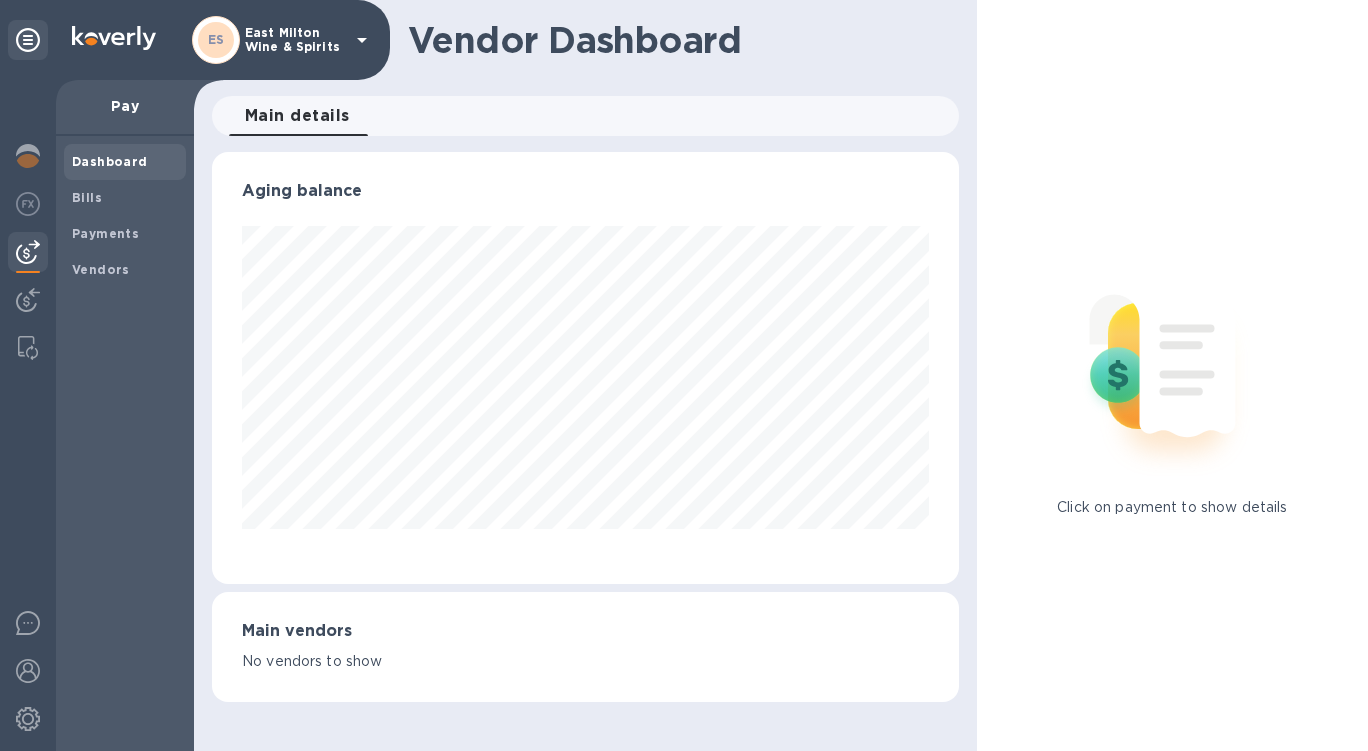 scroll, scrollTop: 999568, scrollLeft: 999253, axis: both 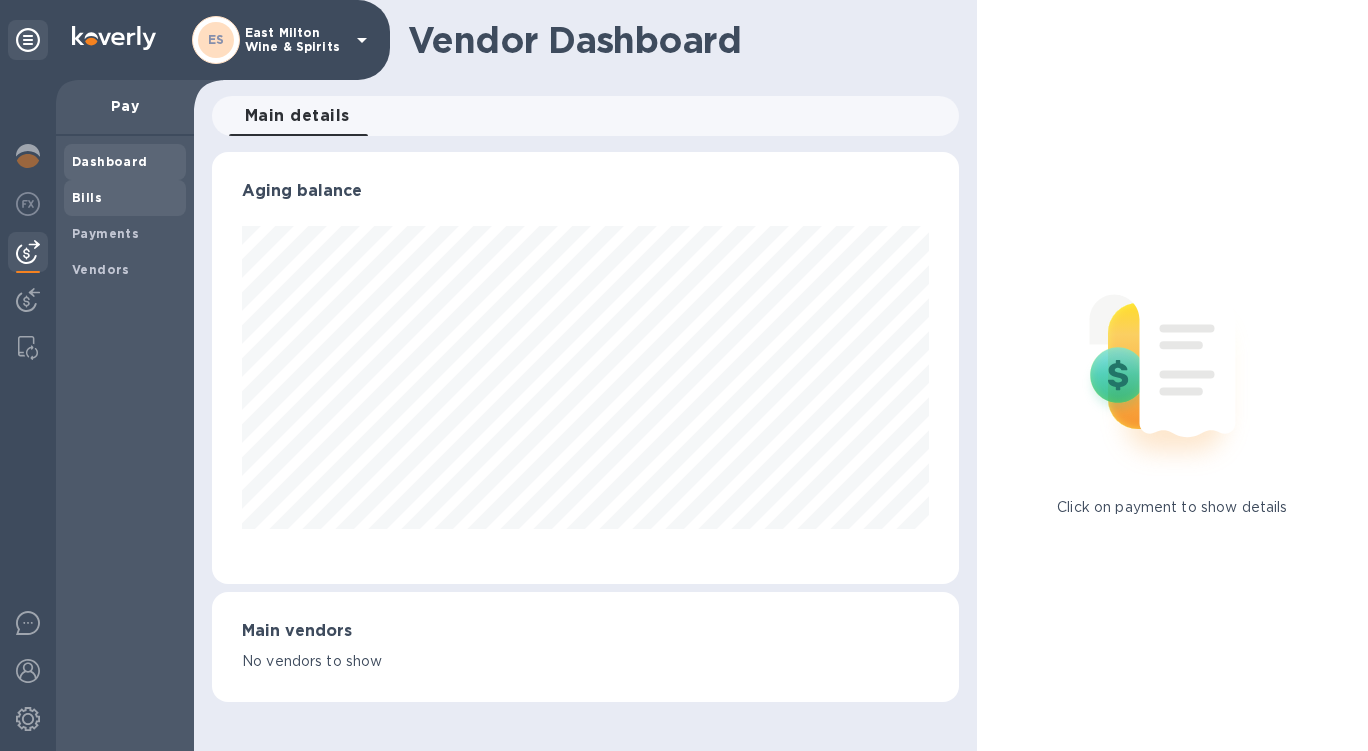click on "Bills" at bounding box center [125, 198] 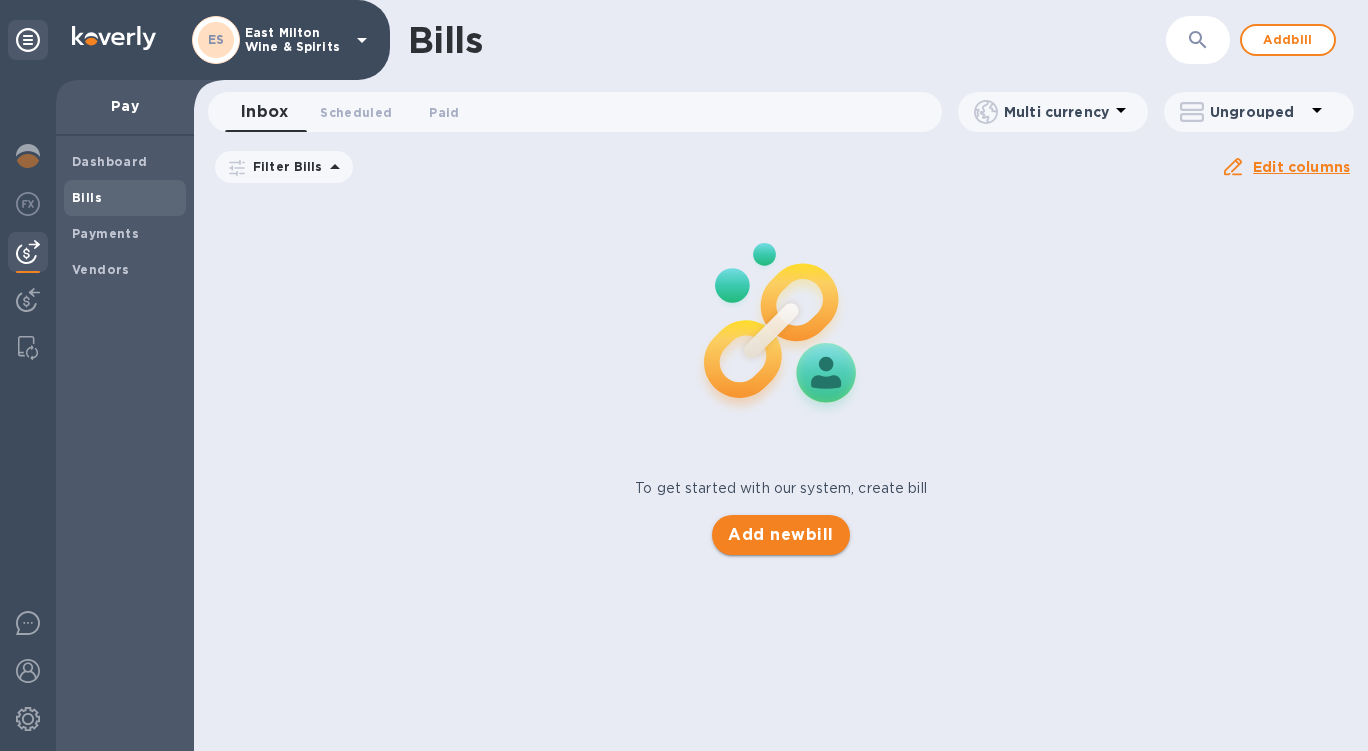 click on "Add new   bill" at bounding box center [780, 535] 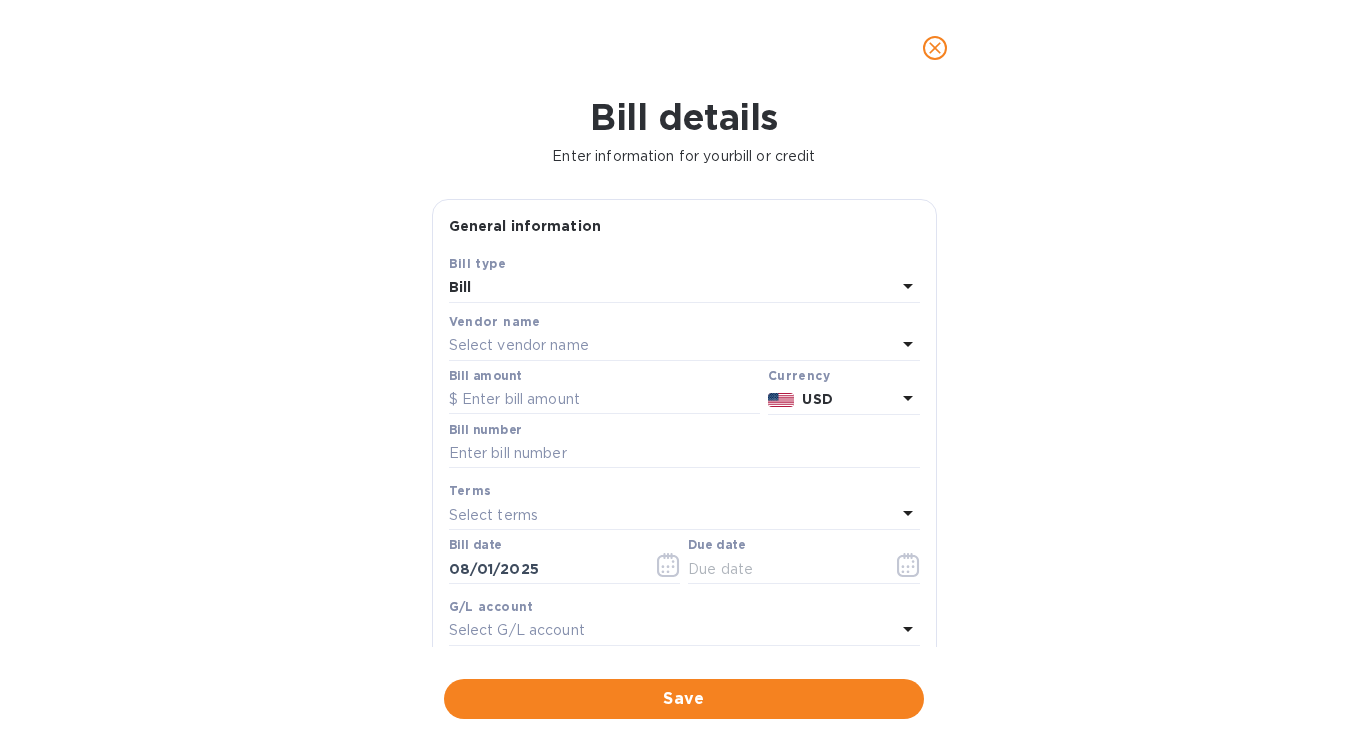 click on "Select vendor name" at bounding box center (672, 346) 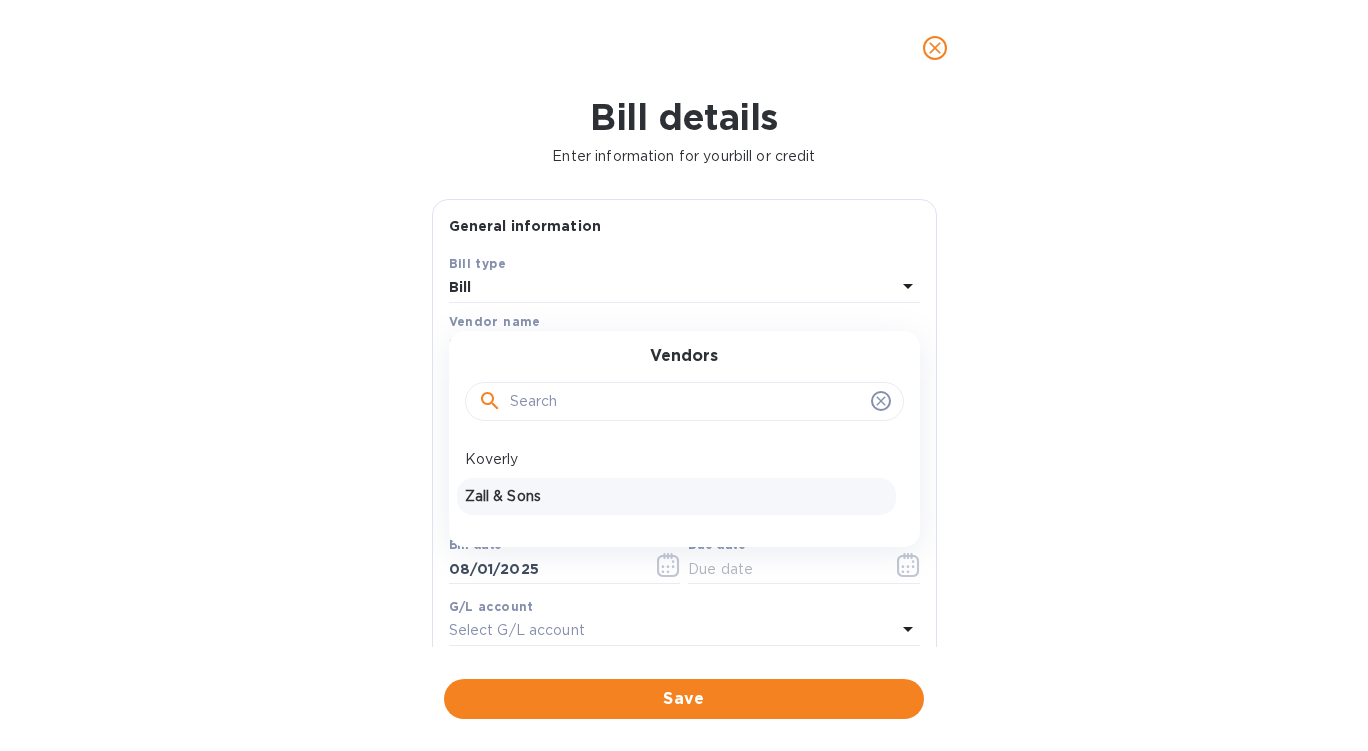 click on "Zall & Sons" at bounding box center (676, 496) 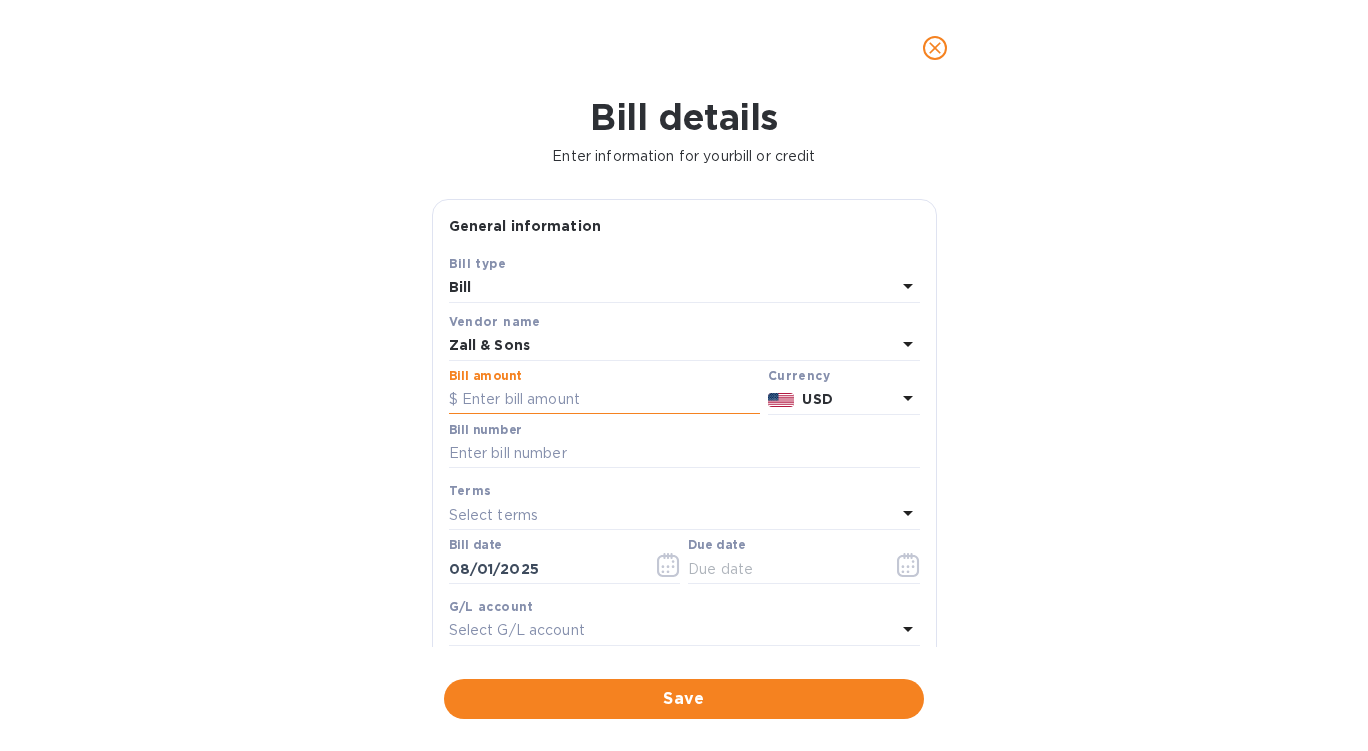 click at bounding box center (604, 400) 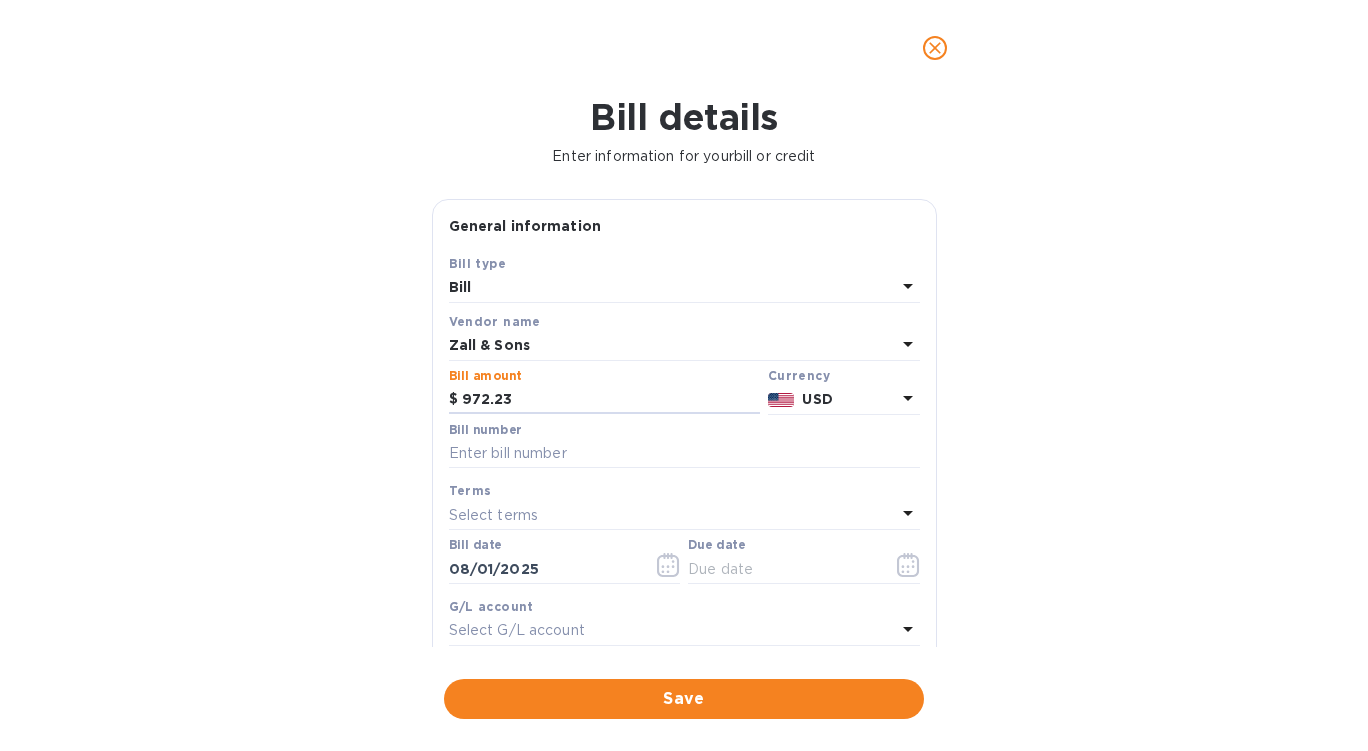 type on "972.23" 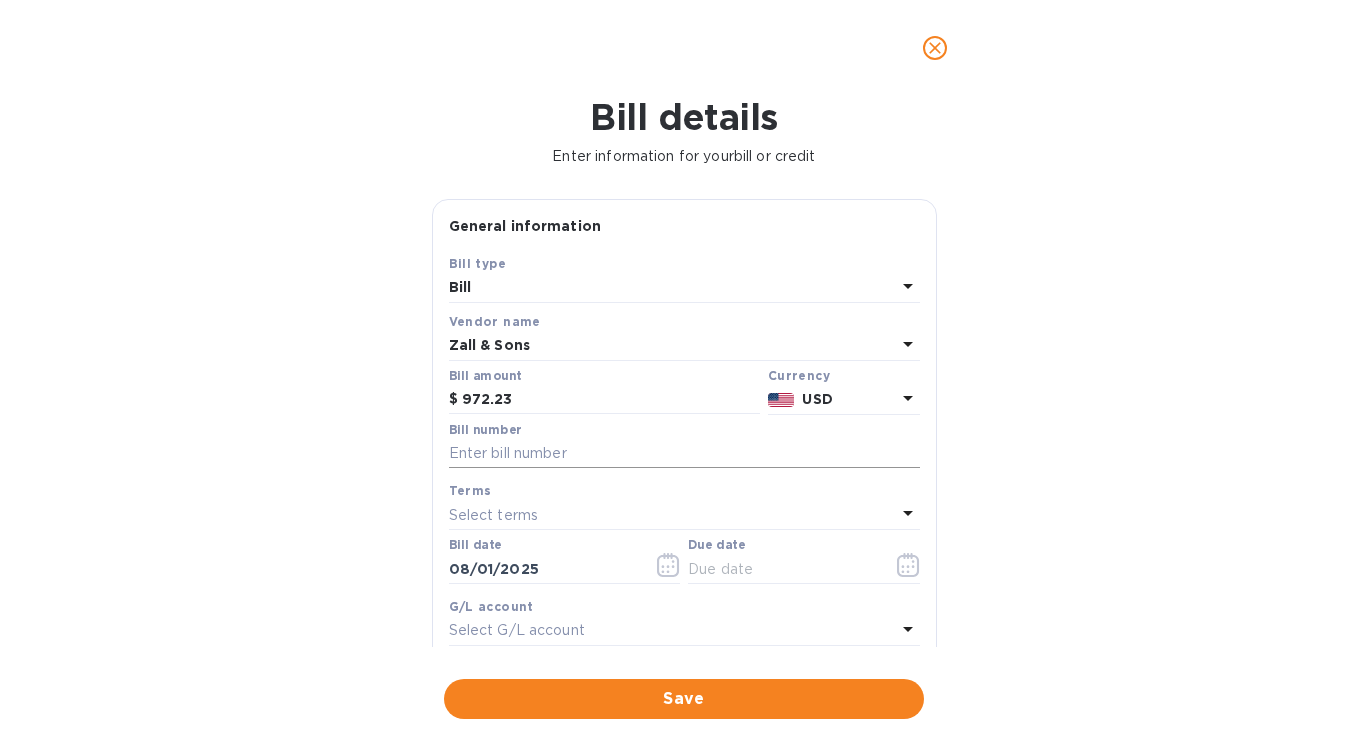 click at bounding box center [684, 454] 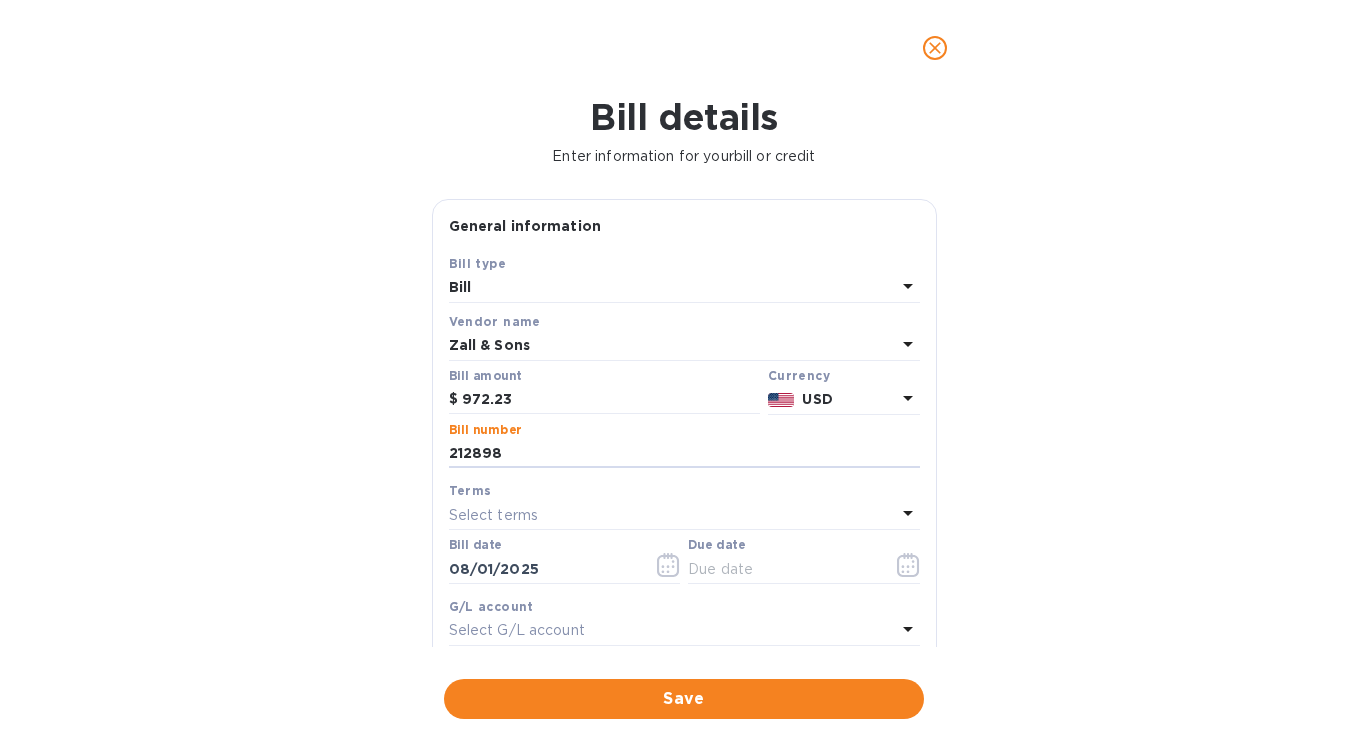 type on "212898" 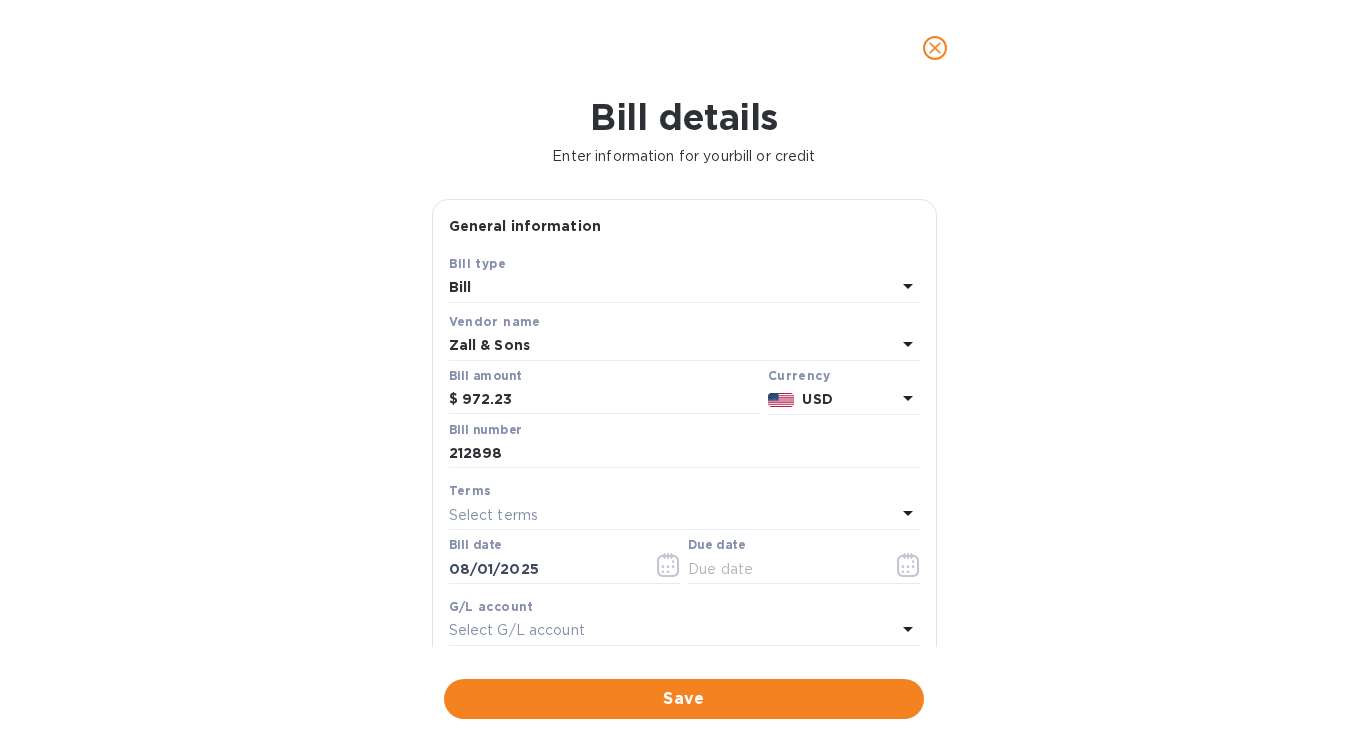 click on "Bill details Enter information for your  bill or credit General information Save Bill type Bill Vendor name Zall & Sons Bill amount $ 972.23 Currency USD Bill number 212898   Terms Select terms Bill date 08/01/2025   Due date   G/L account Select G/L account Notes (optional)   Bill  image Choose  a bill  and   drag it here Save" at bounding box center (684, 423) 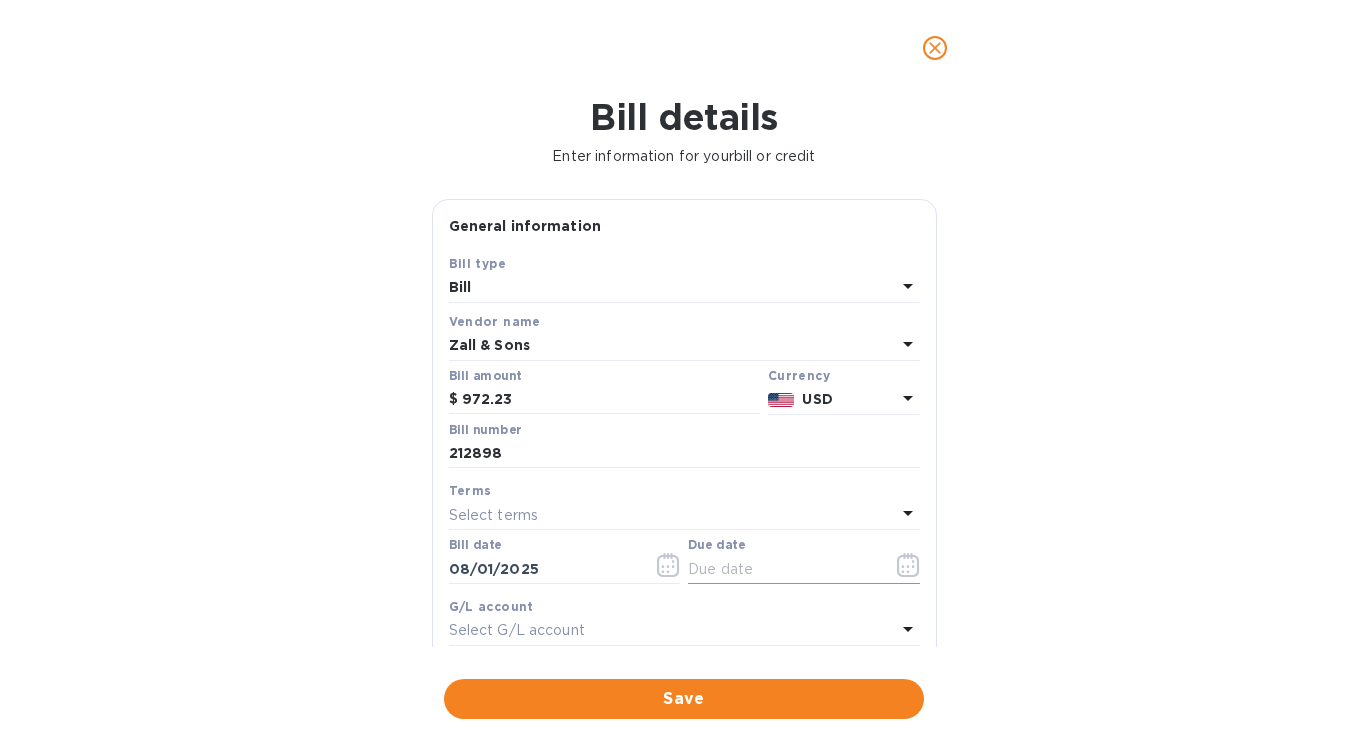 click 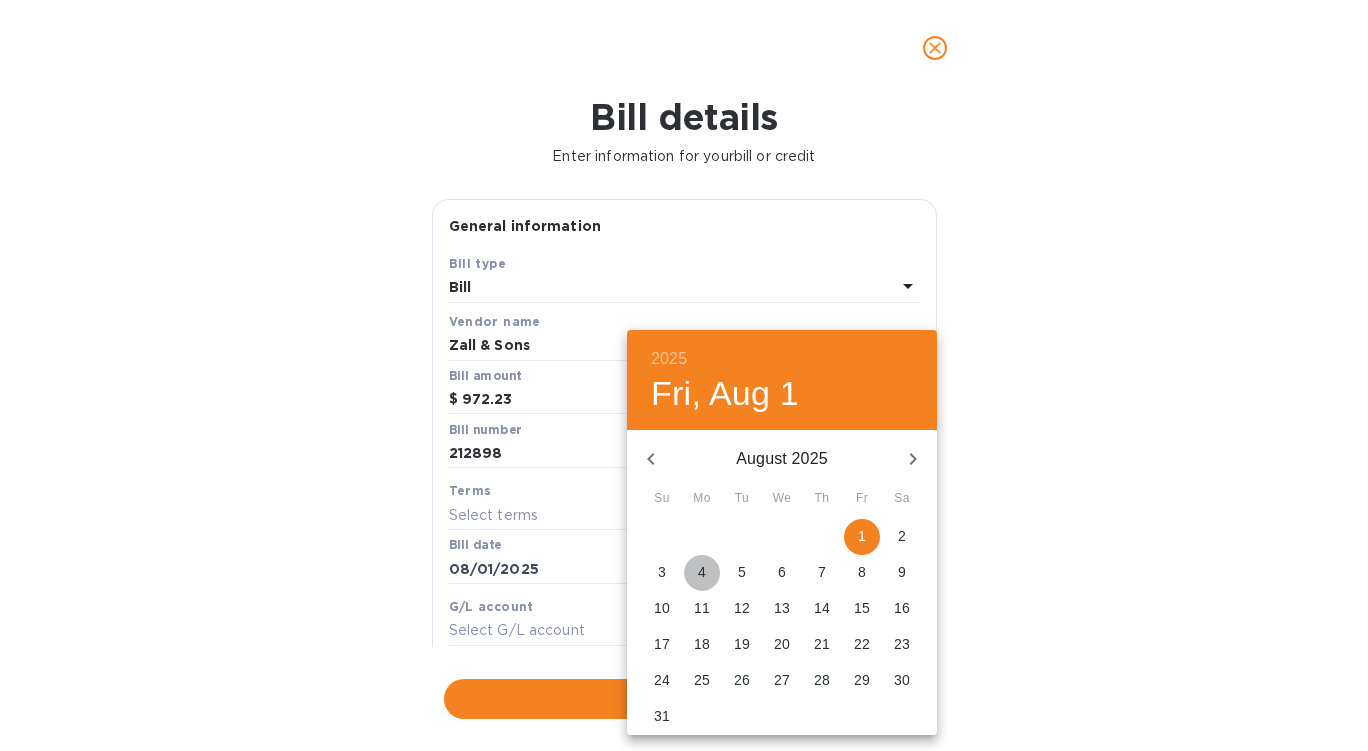 click on "4" at bounding box center (702, 573) 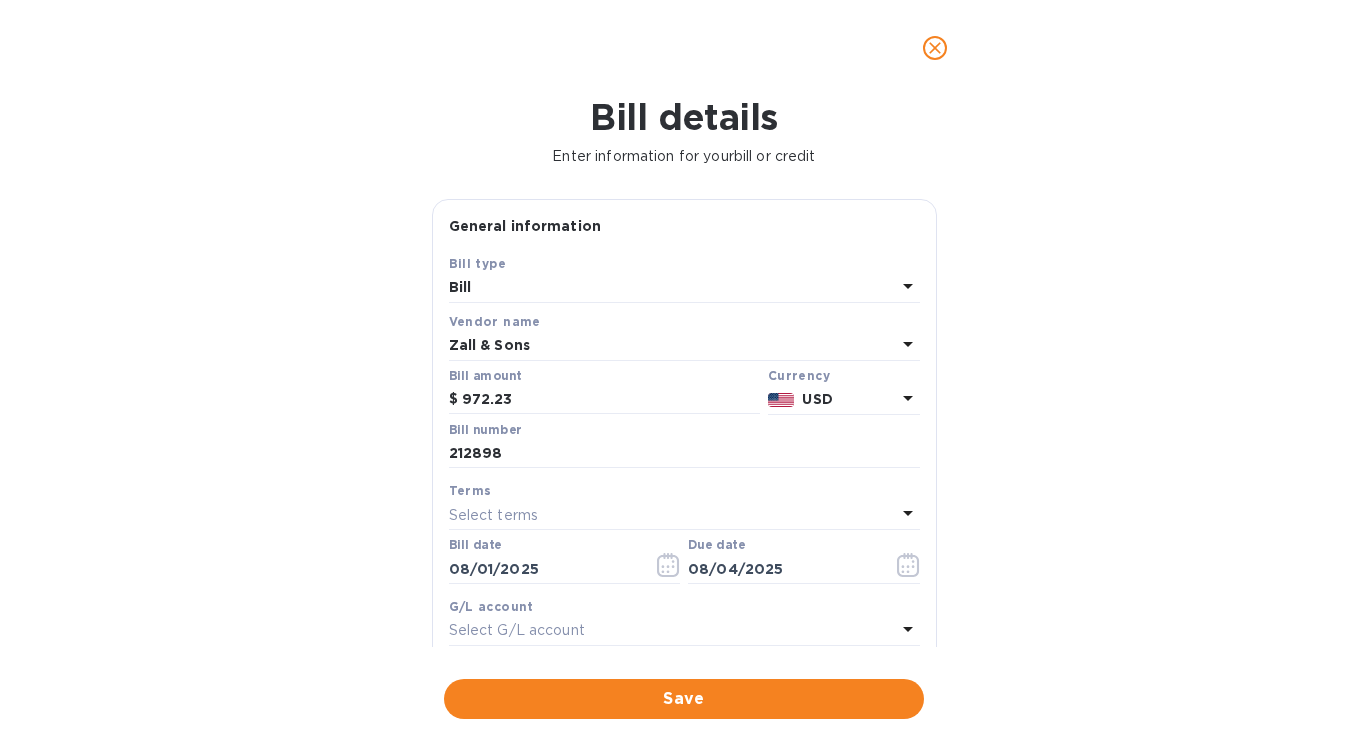 click on "Bill details Enter information for your  bill or credit General information Save Bill type Bill Vendor name Zall & Sons Bill amount $ 972.23 Currency USD Bill number 212898   Terms Select terms Bill date 08/01/2025   Due date 08/04/2025   G/L account Select G/L account Notes (optional)   Bill  image Choose  a bill  and   drag it here Save" at bounding box center (684, 423) 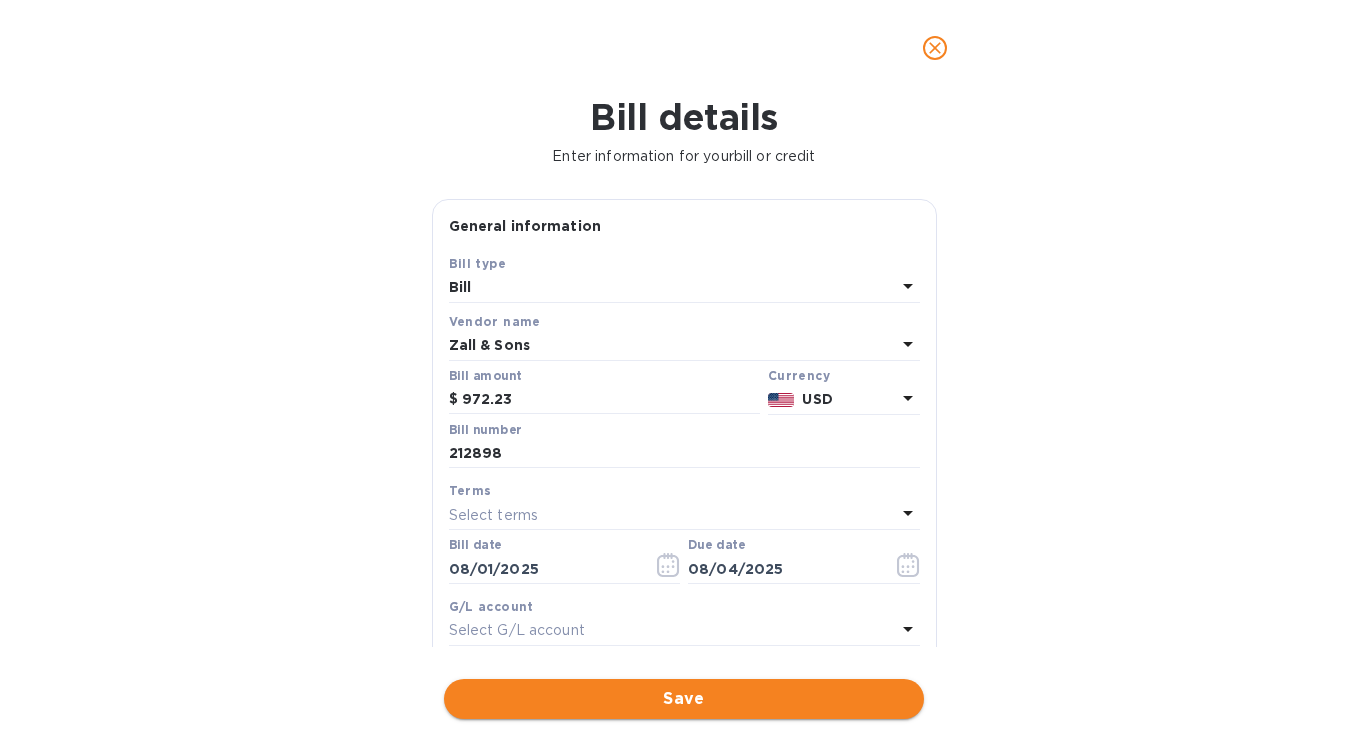 click on "Save" at bounding box center [684, 699] 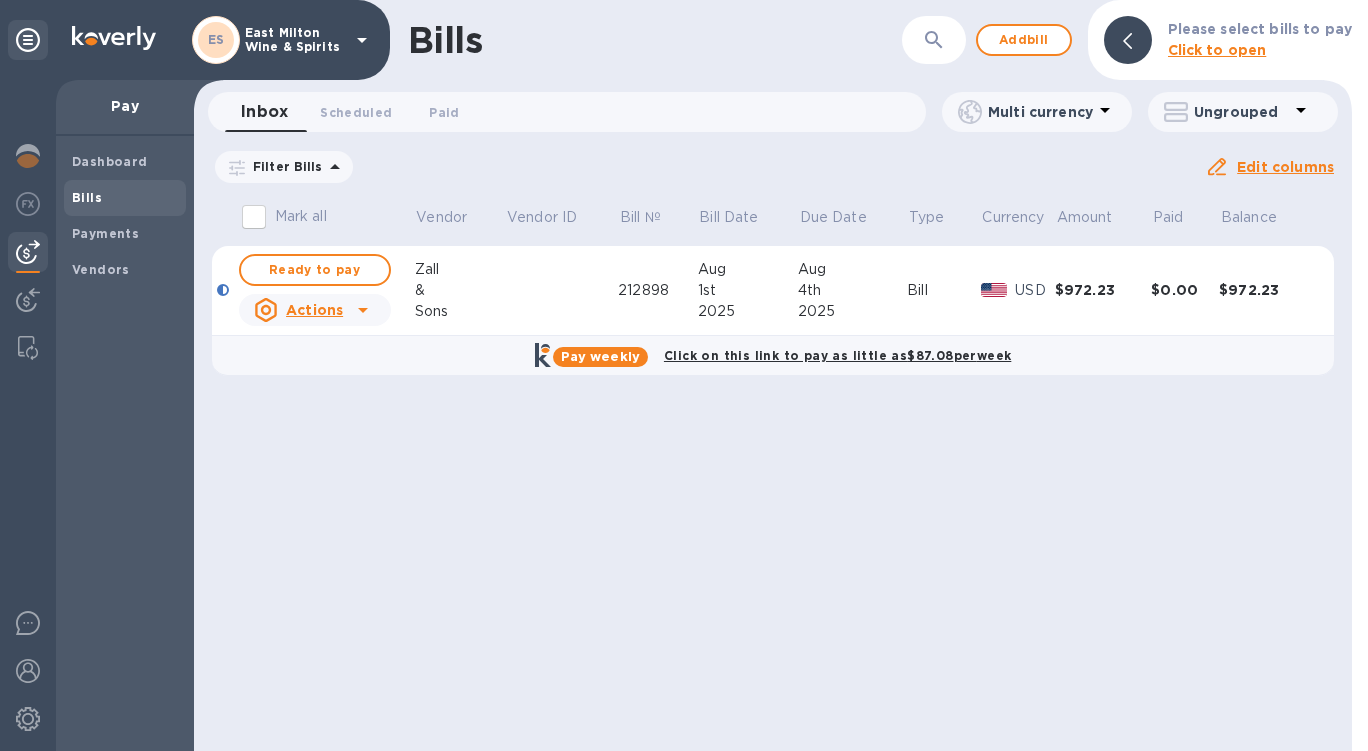 click on "Ready to pay" at bounding box center (315, 270) 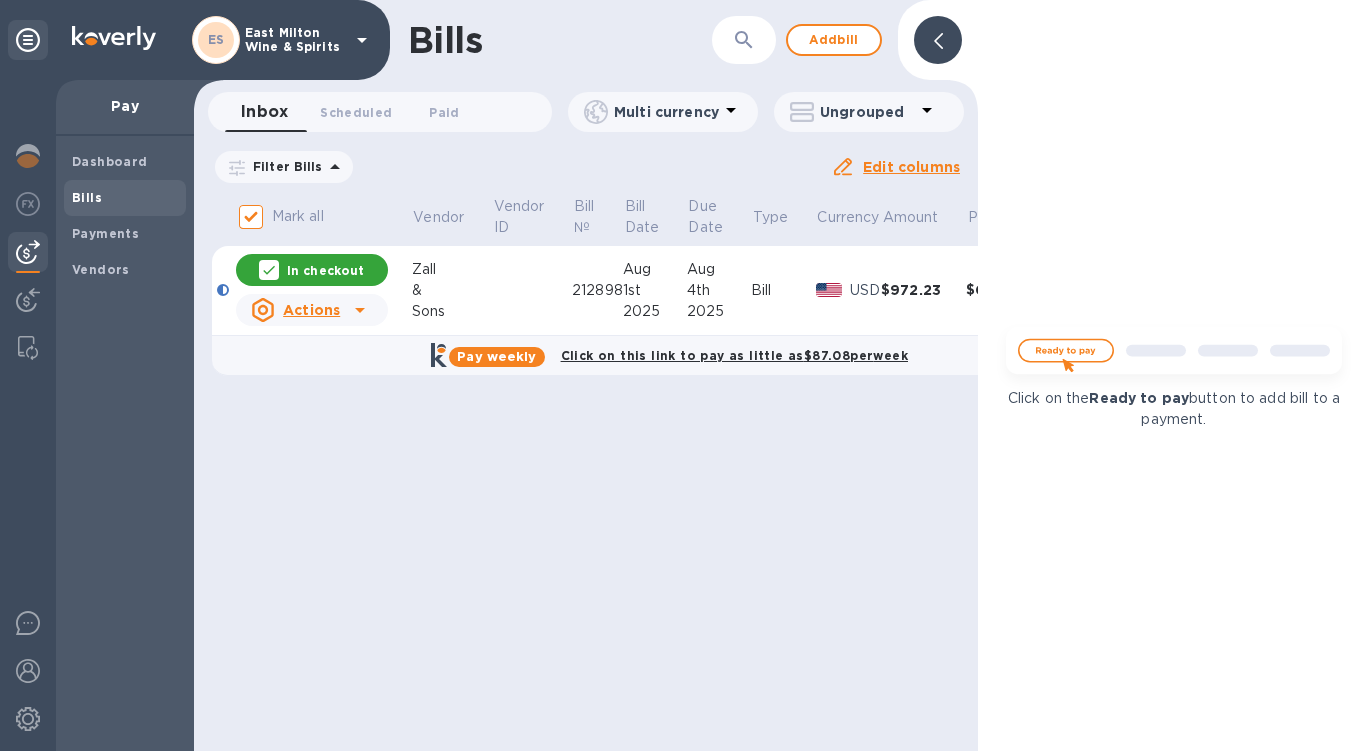 checkbox on "true" 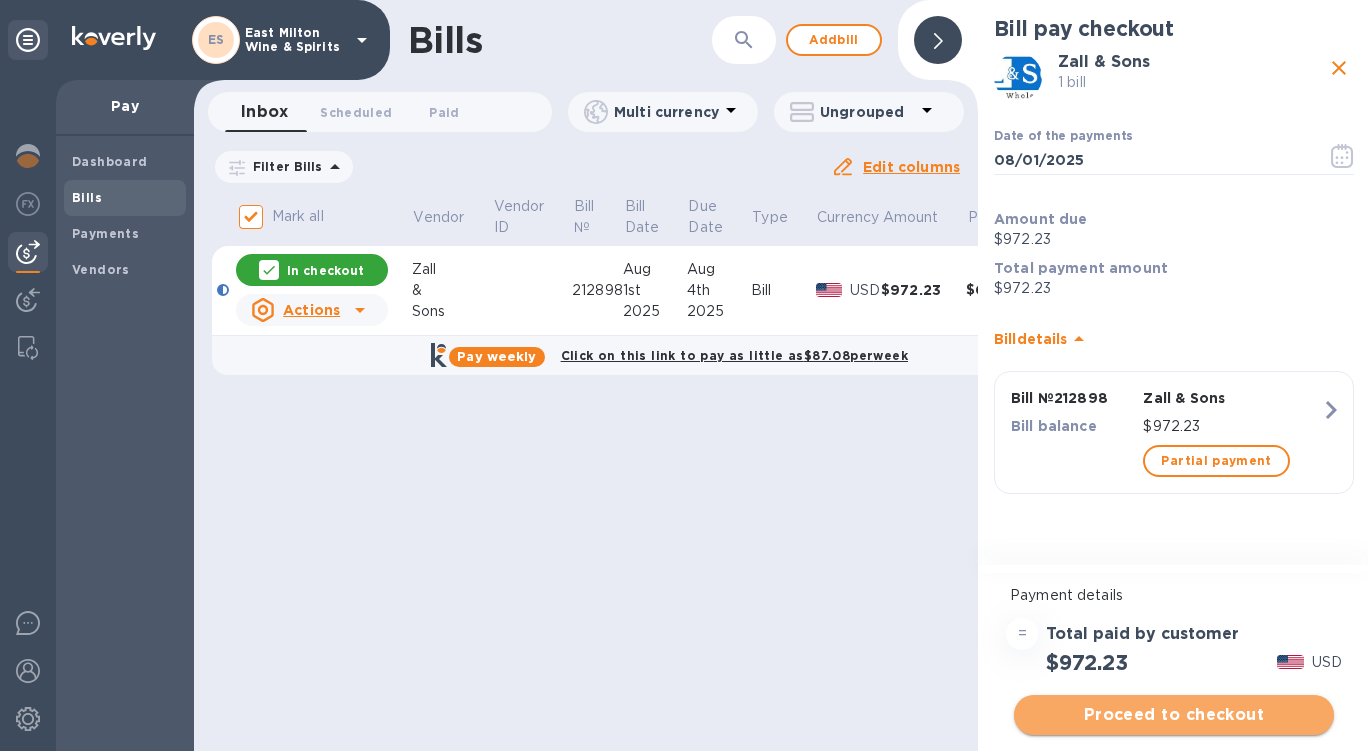 click on "Proceed to checkout" at bounding box center (1174, 715) 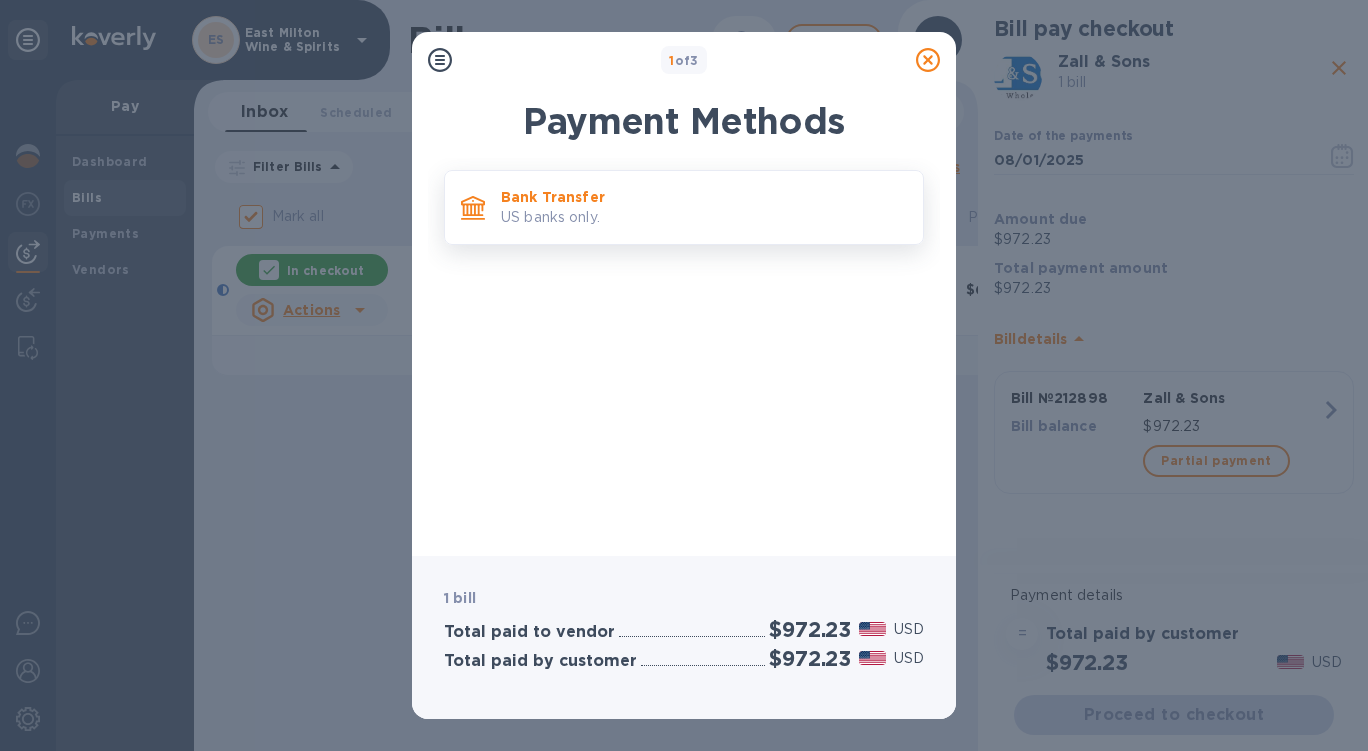 click on "Bank Transfer" at bounding box center [704, 197] 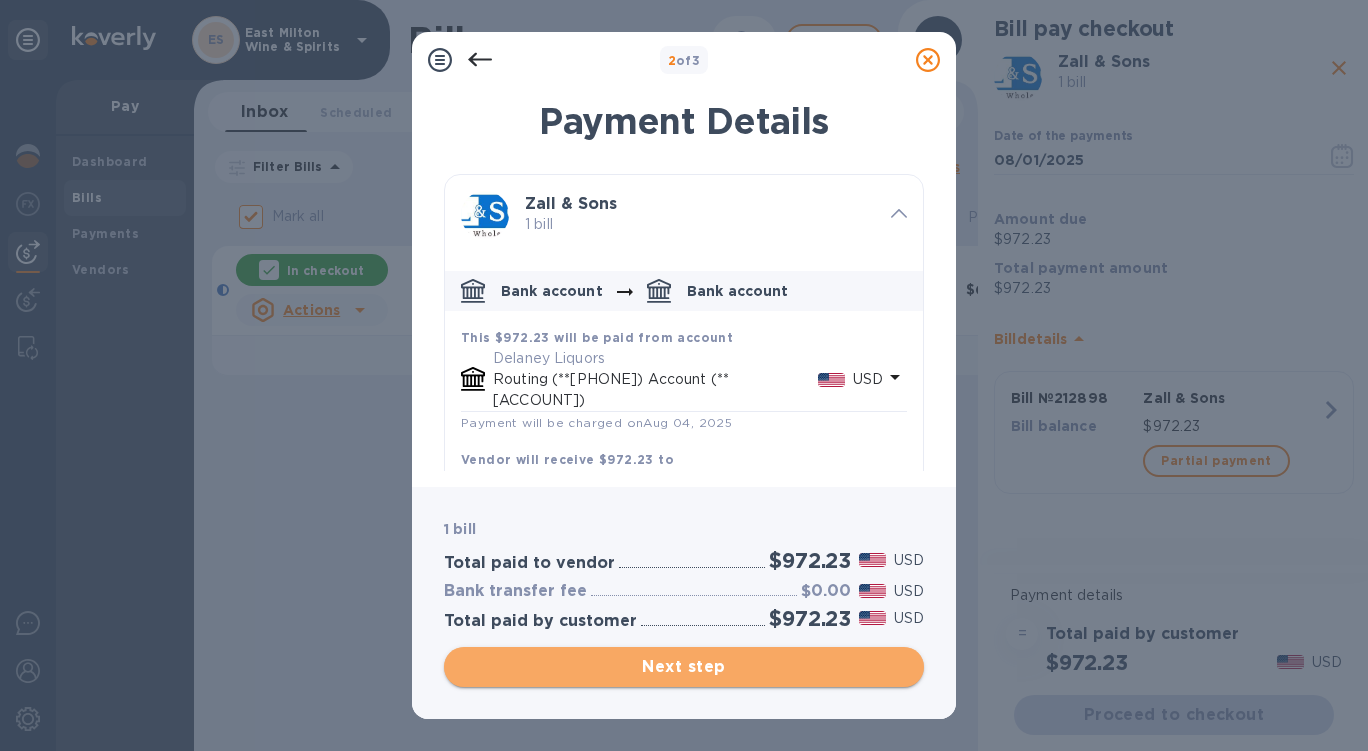 click on "Next step" at bounding box center (684, 667) 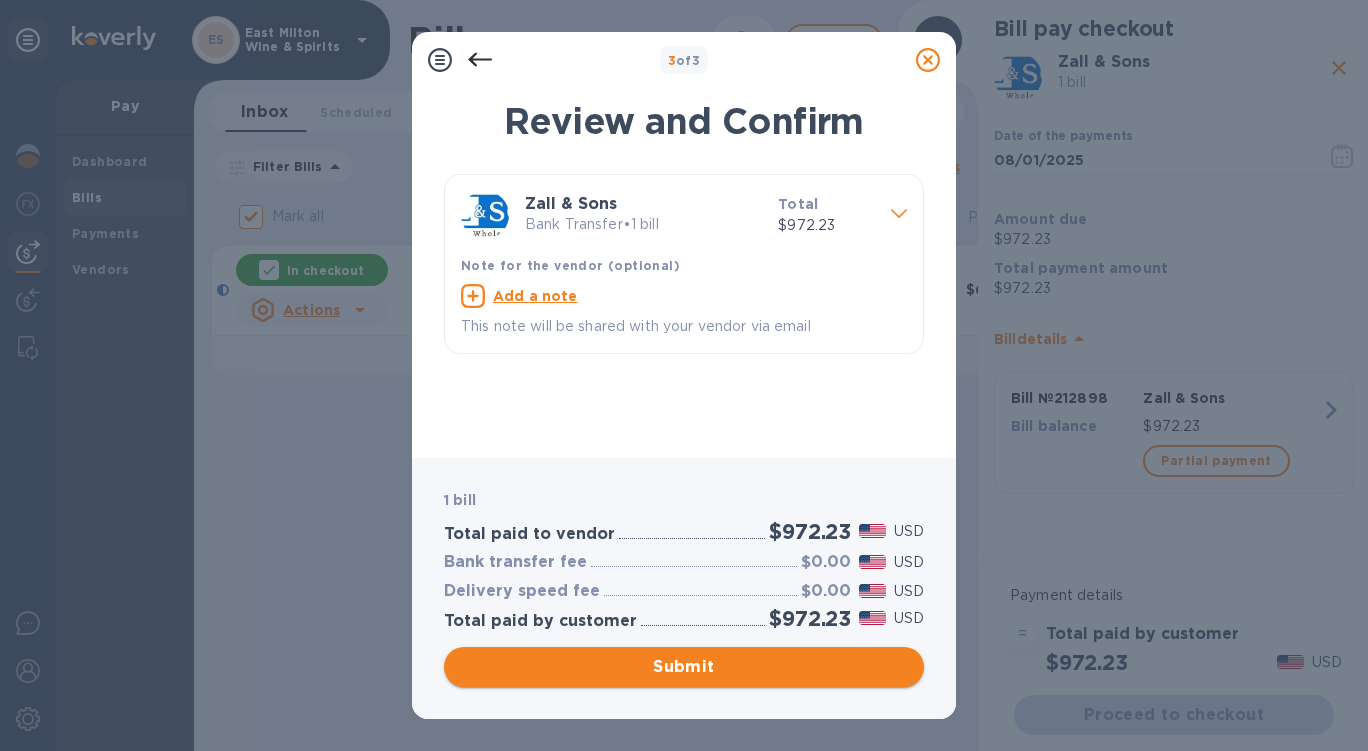 click on "Submit" at bounding box center (684, 667) 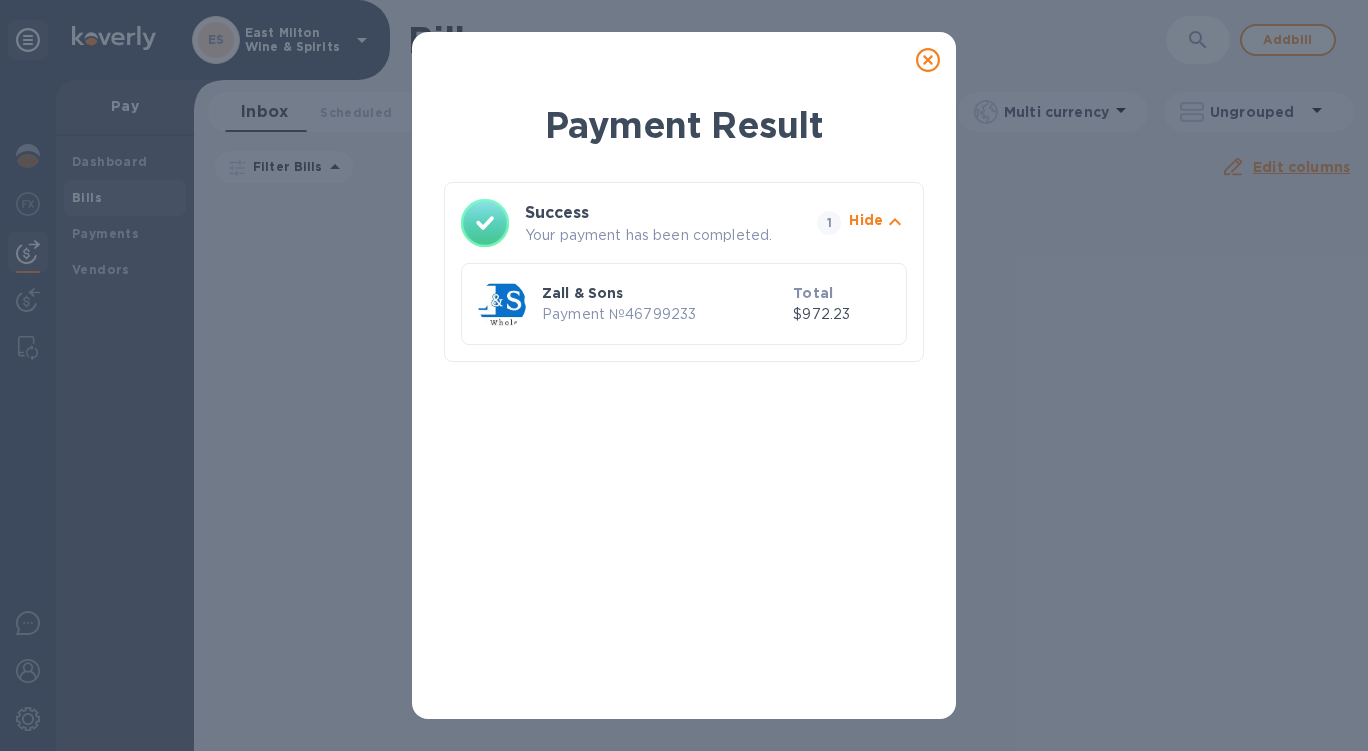 click 